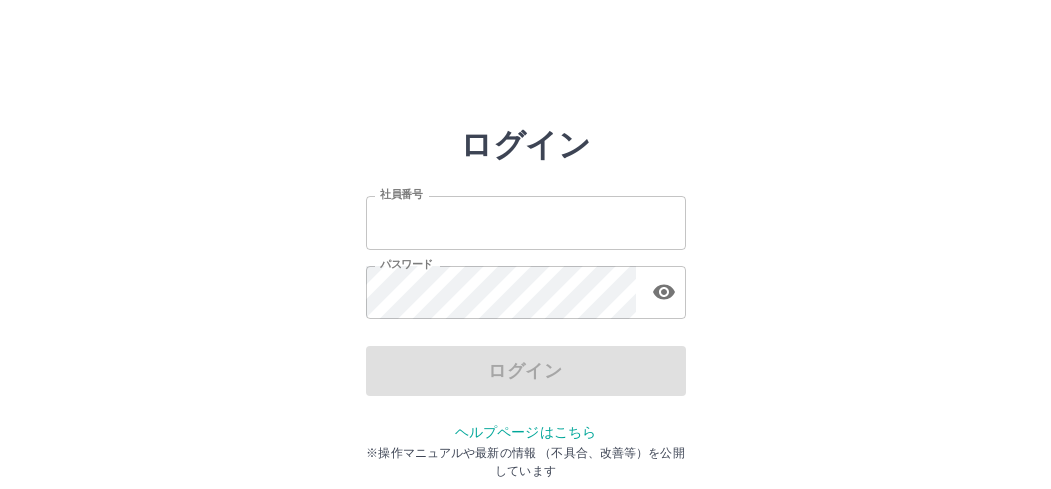 scroll, scrollTop: 0, scrollLeft: 0, axis: both 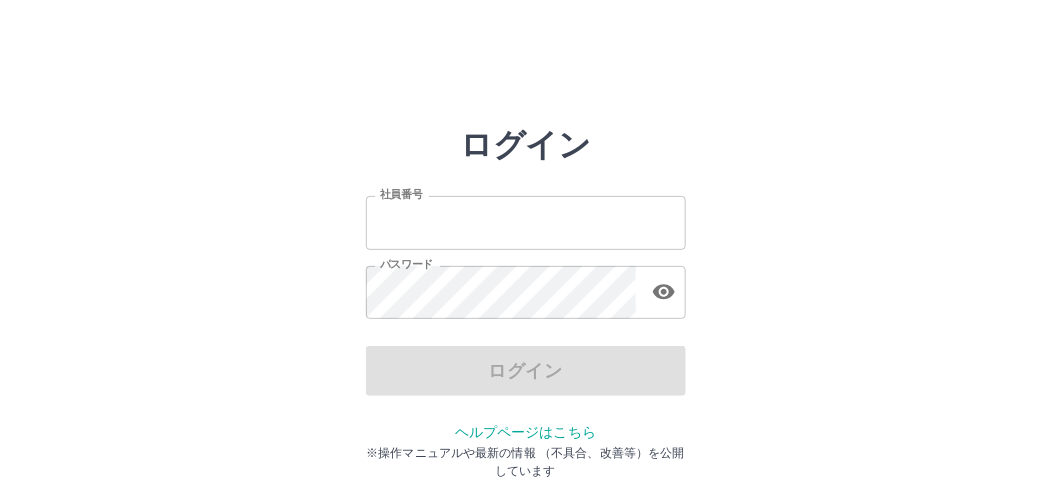 type on "*******" 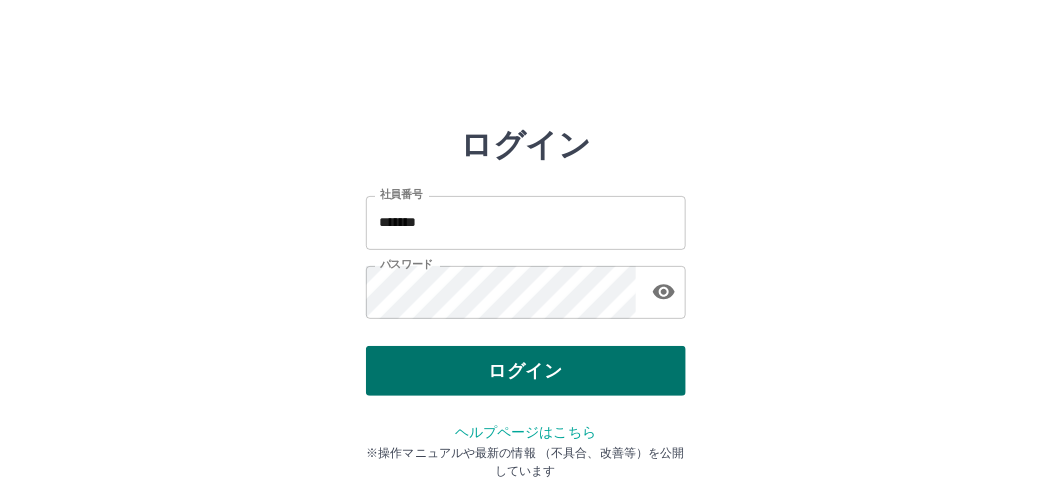 click on "ログイン" at bounding box center [526, 371] 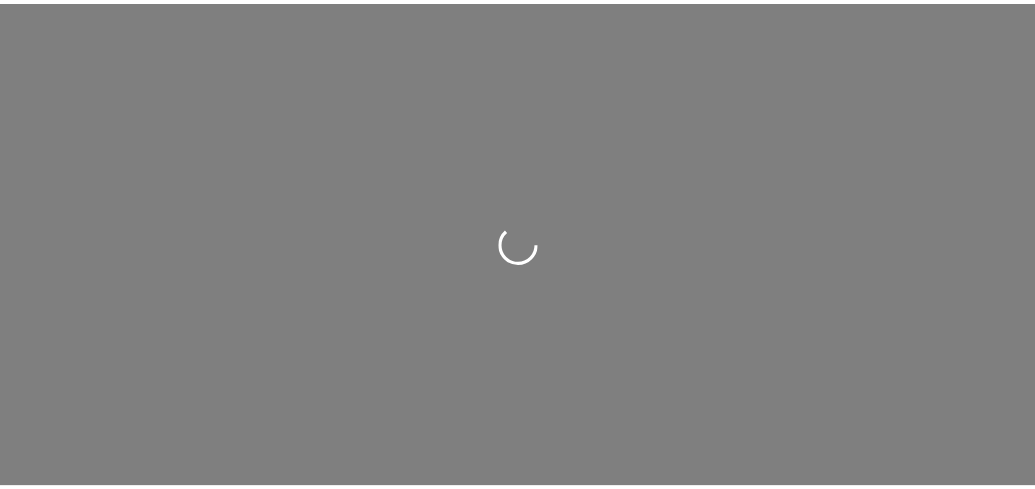 scroll, scrollTop: 0, scrollLeft: 0, axis: both 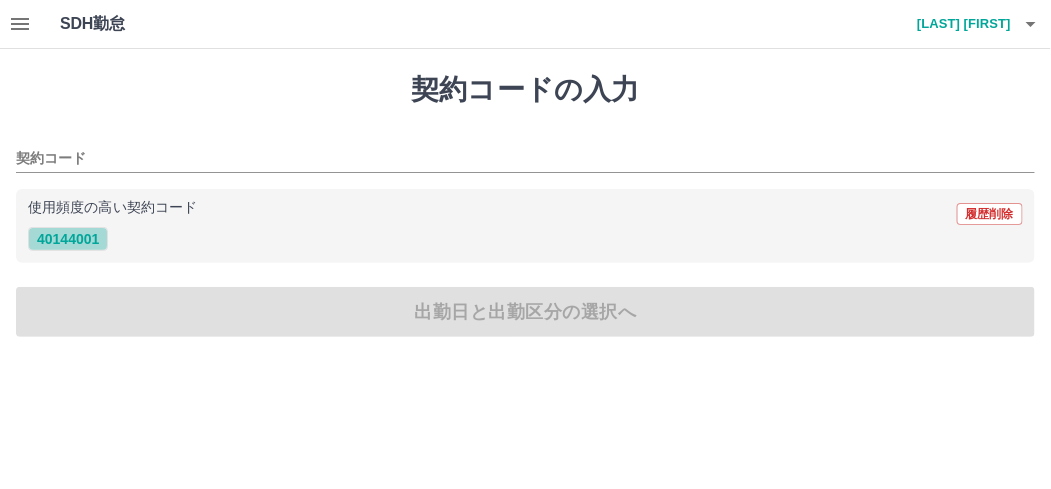 click on "40144001" at bounding box center (68, 239) 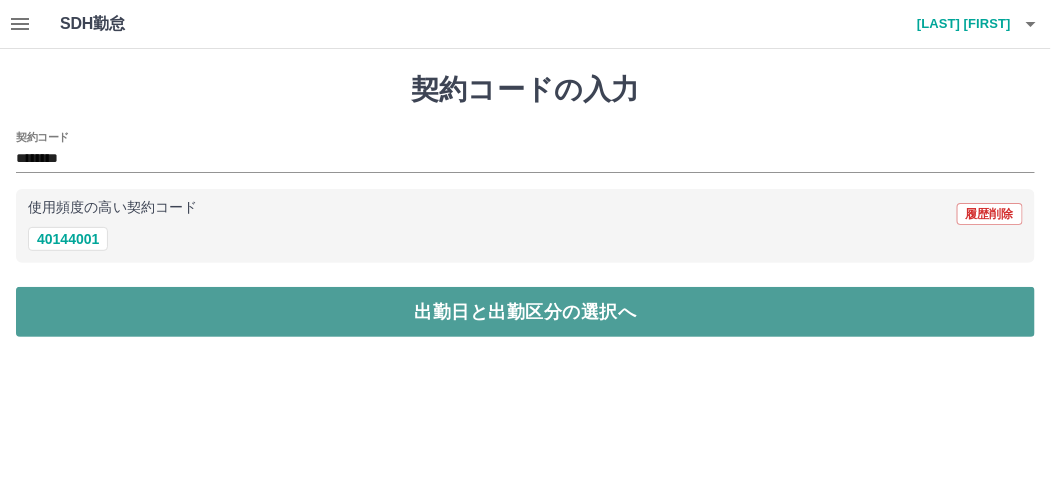 click on "出勤日と出勤区分の選択へ" at bounding box center [525, 312] 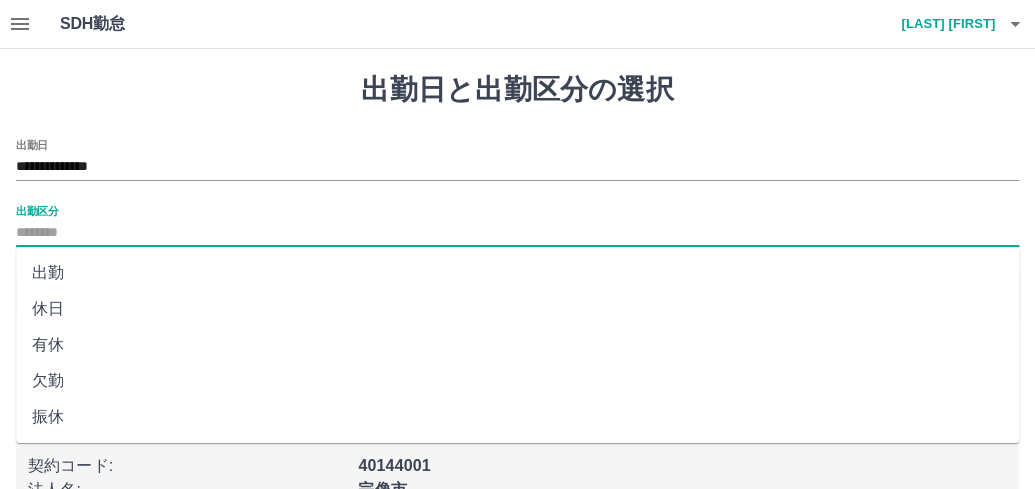 click on "出勤区分" at bounding box center [517, 233] 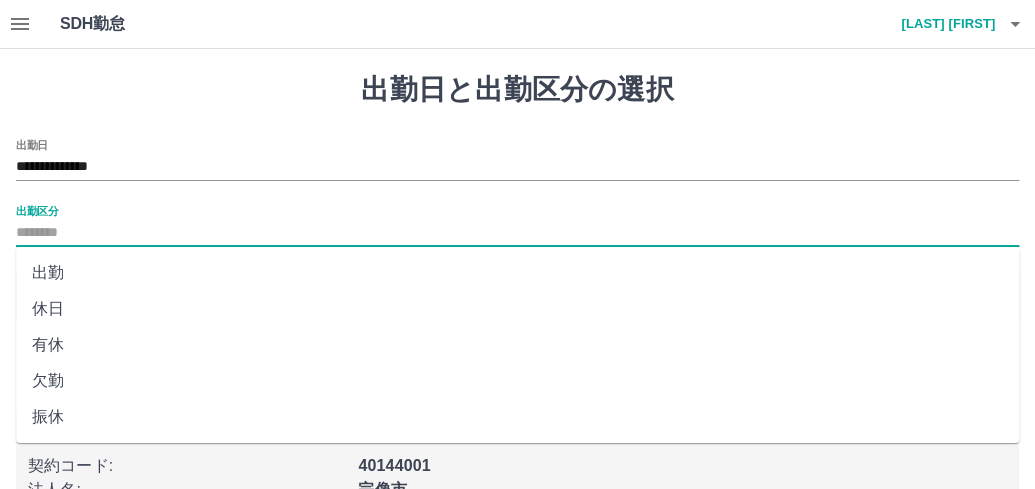 click on "出勤" at bounding box center (517, 273) 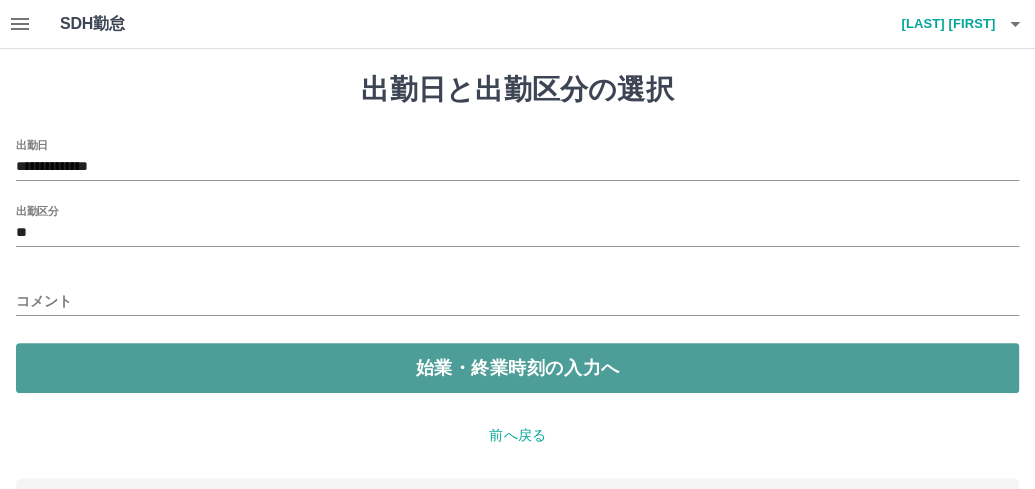 click on "始業・終業時刻の入力へ" at bounding box center [517, 368] 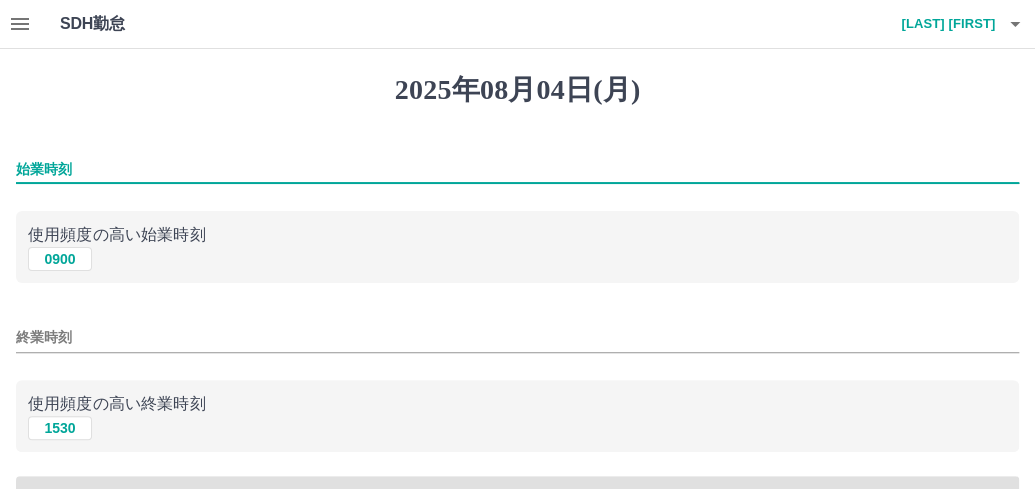 click on "始業時刻" at bounding box center (517, 169) 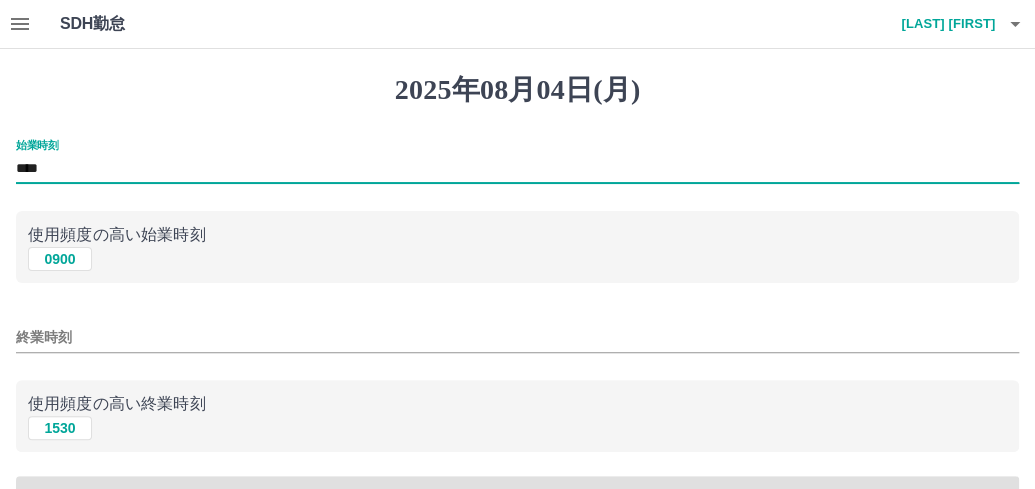 type on "****" 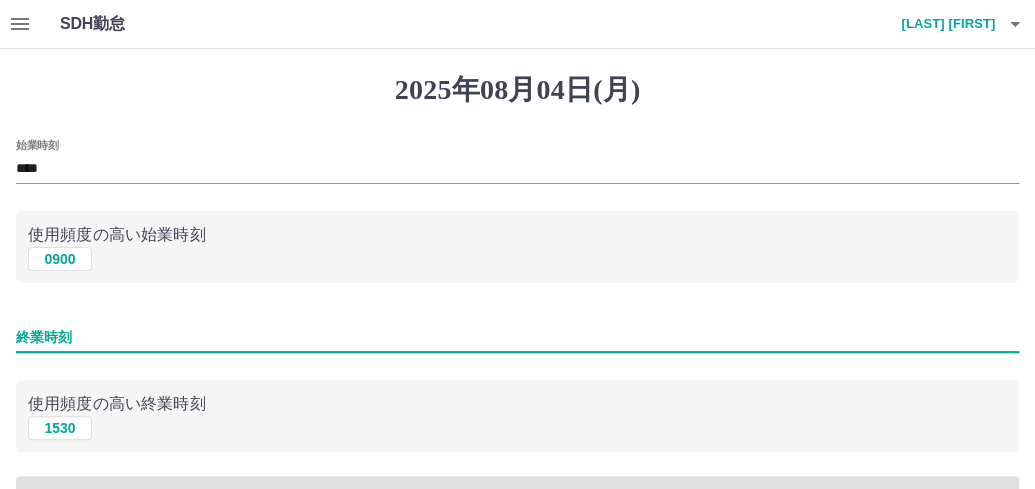 click on "終業時刻" at bounding box center (517, 337) 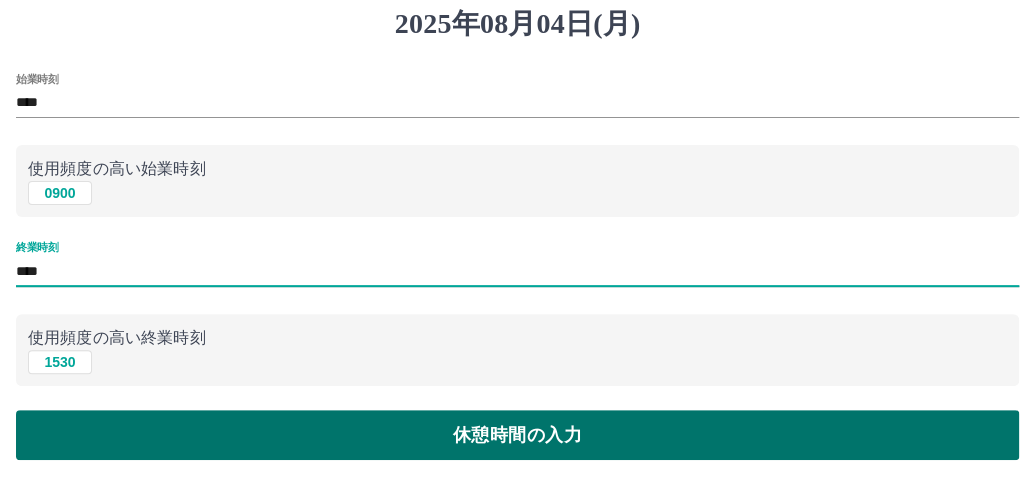 scroll, scrollTop: 100, scrollLeft: 0, axis: vertical 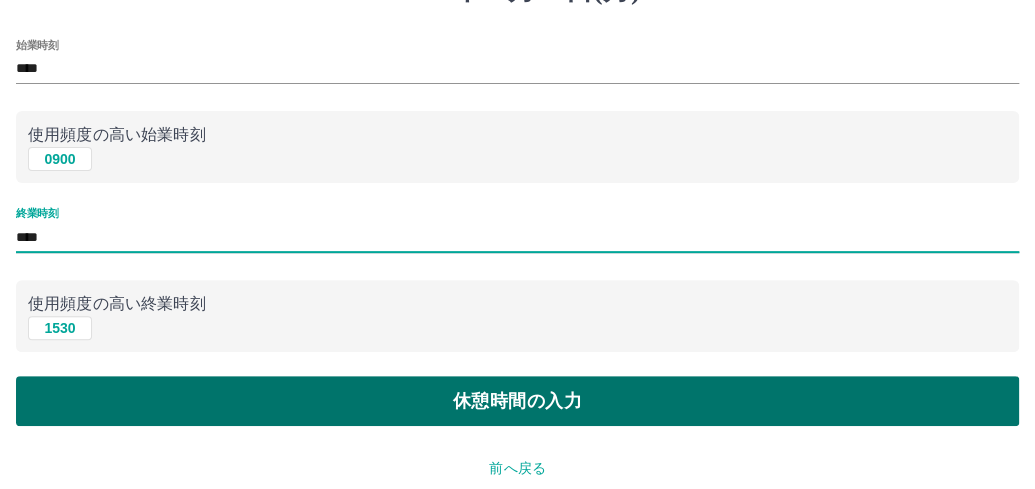 type on "****" 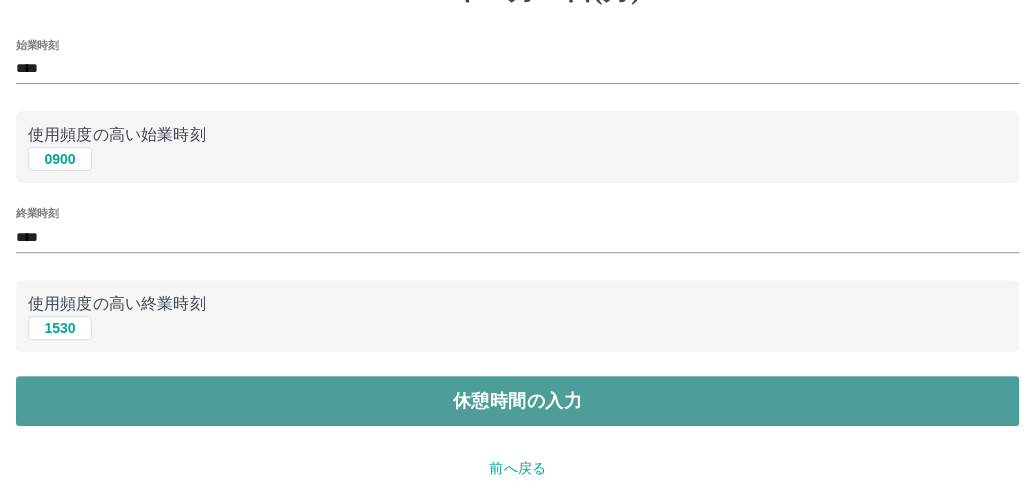 click on "休憩時間の入力" at bounding box center (517, 401) 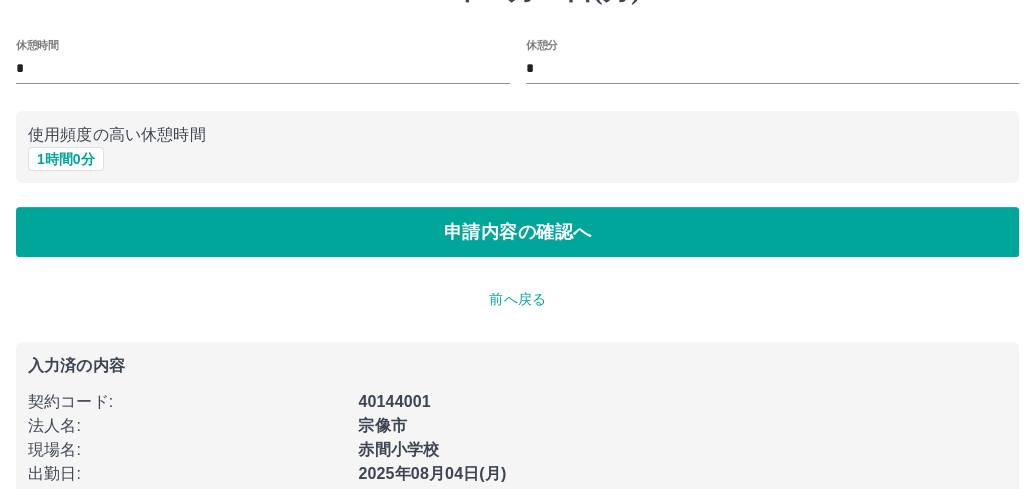 scroll, scrollTop: 0, scrollLeft: 0, axis: both 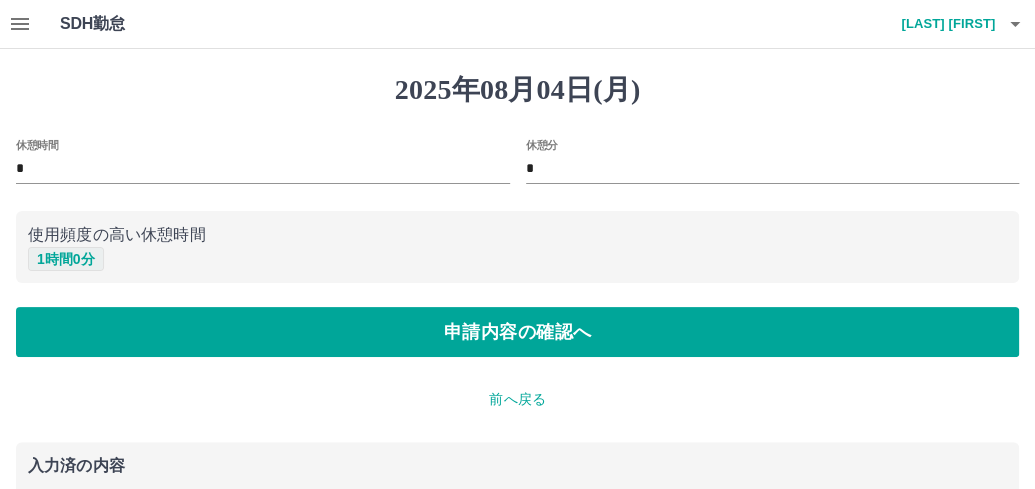 click on "1 時間 0 分" at bounding box center [66, 259] 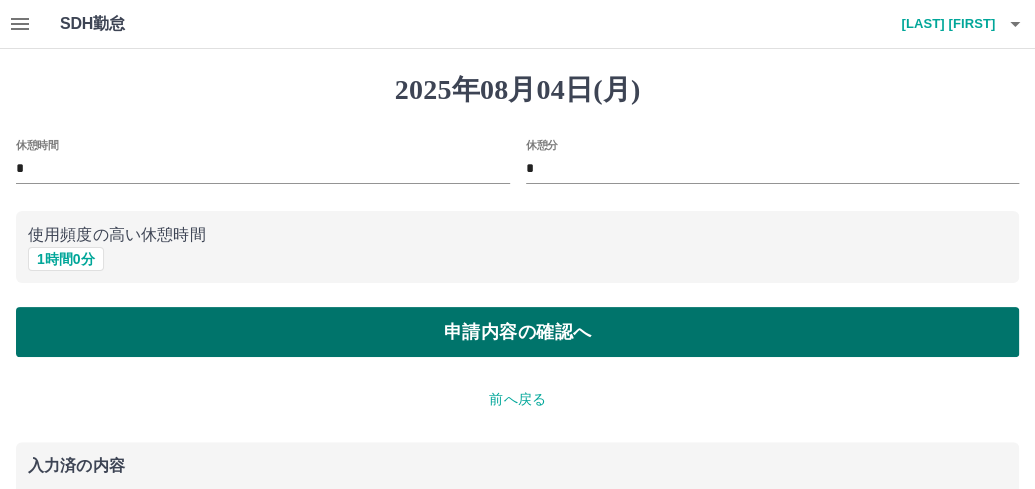 click on "申請内容の確認へ" at bounding box center (517, 332) 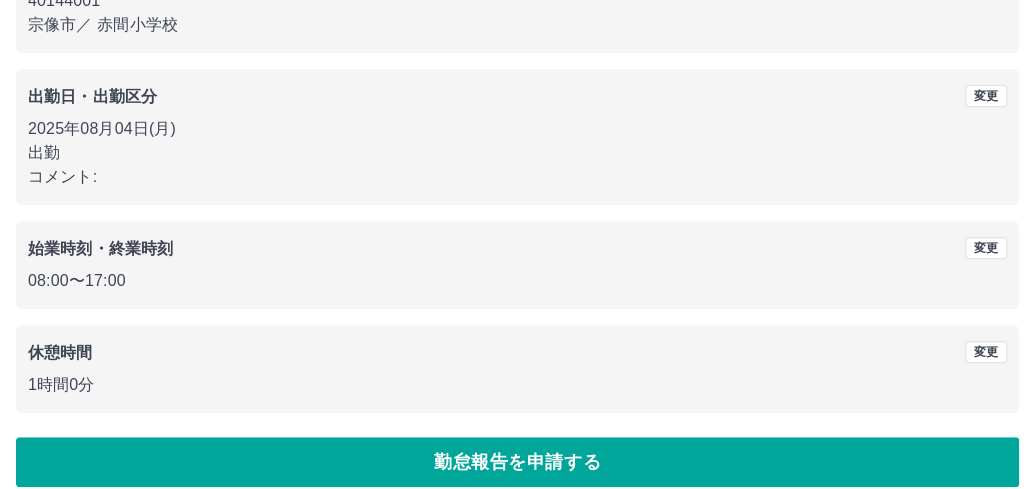 scroll, scrollTop: 259, scrollLeft: 0, axis: vertical 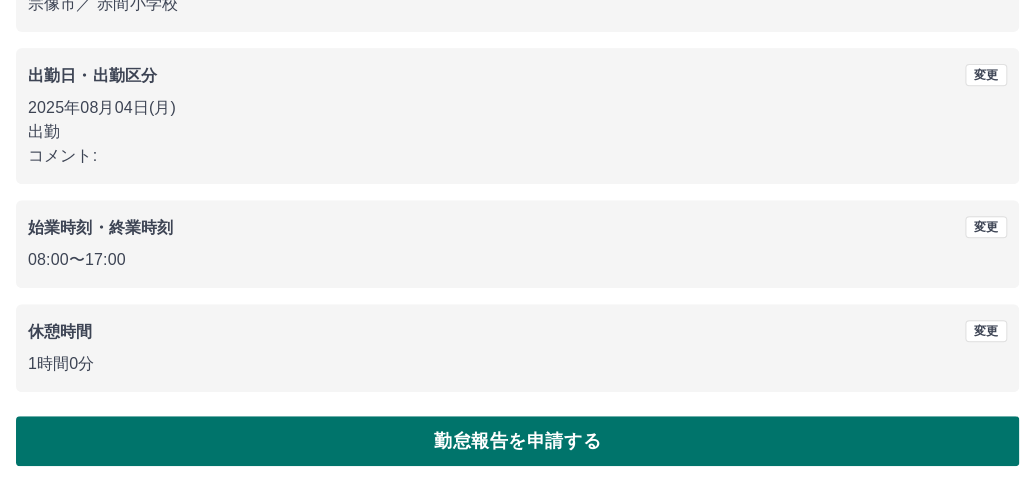 click on "勤怠報告を申請する" at bounding box center (517, 441) 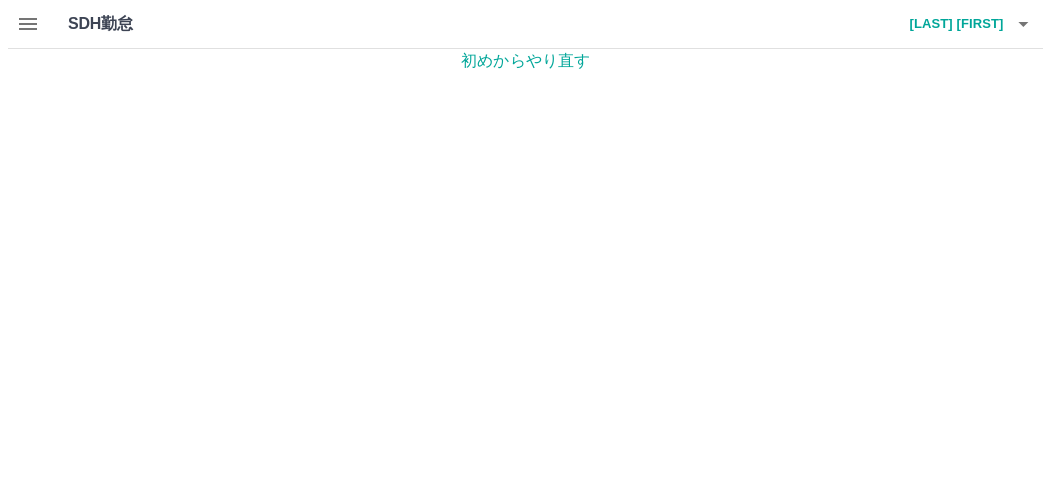 scroll, scrollTop: 0, scrollLeft: 0, axis: both 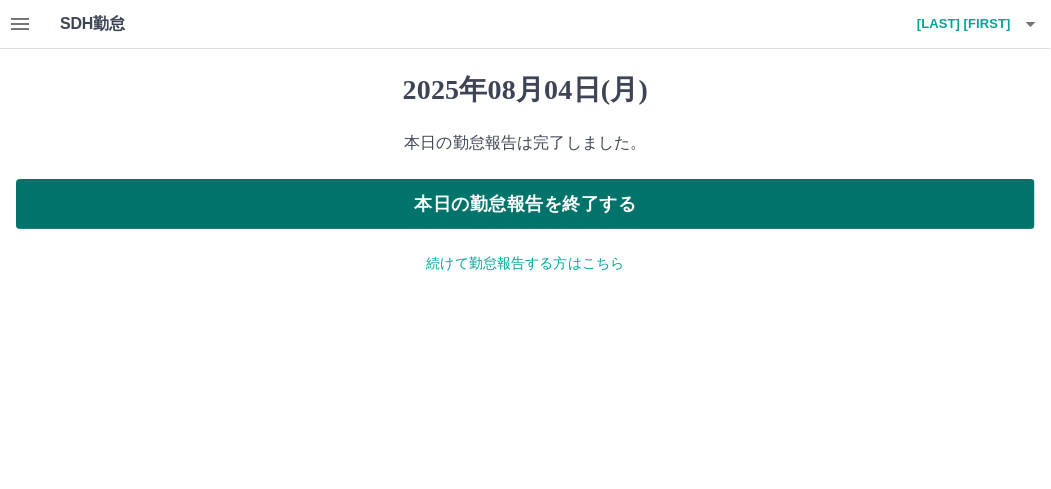 click on "本日の勤怠報告を終了する" at bounding box center (525, 204) 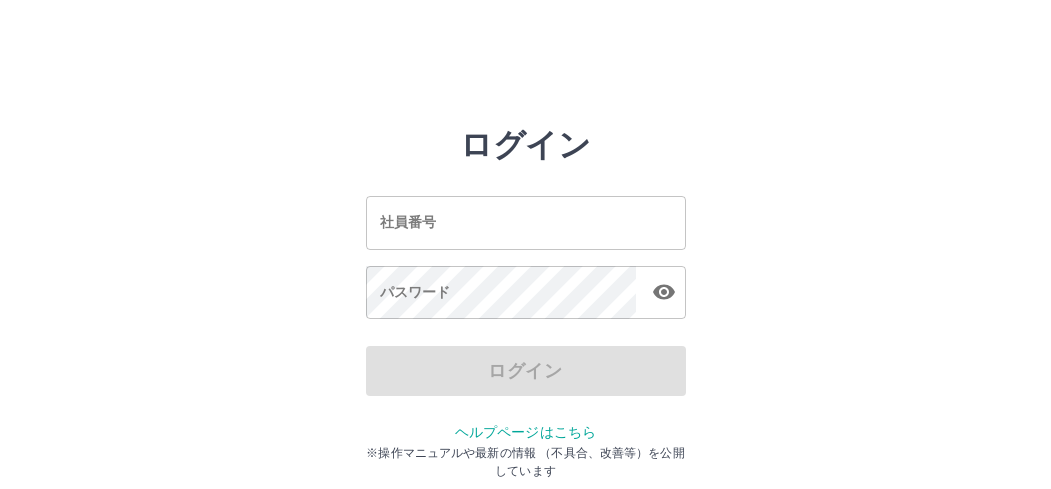 scroll, scrollTop: 0, scrollLeft: 0, axis: both 